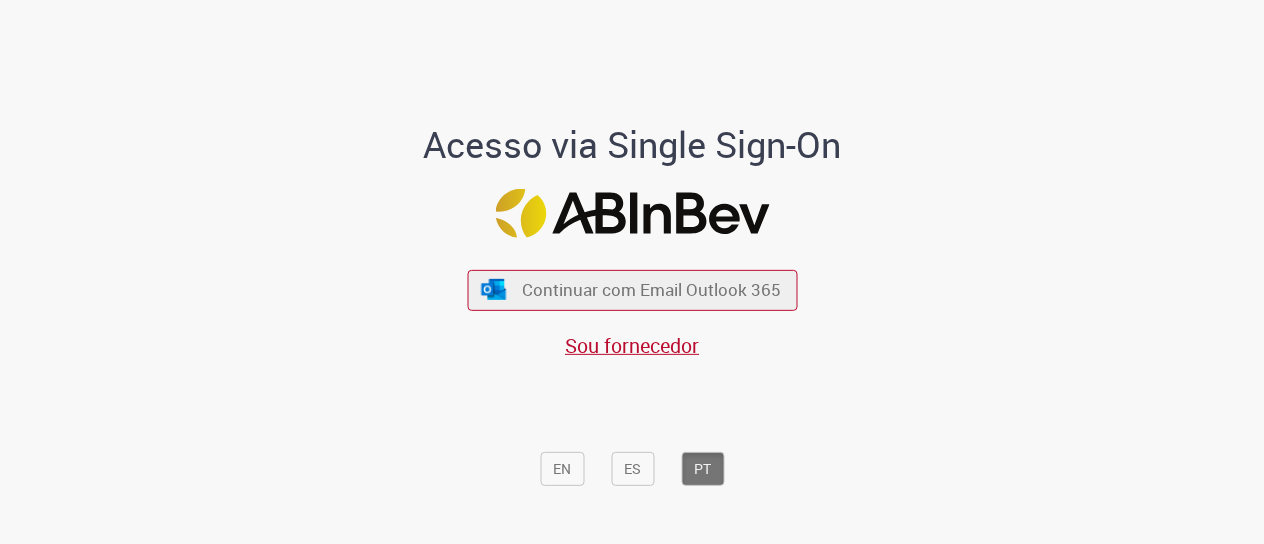 scroll, scrollTop: 0, scrollLeft: 0, axis: both 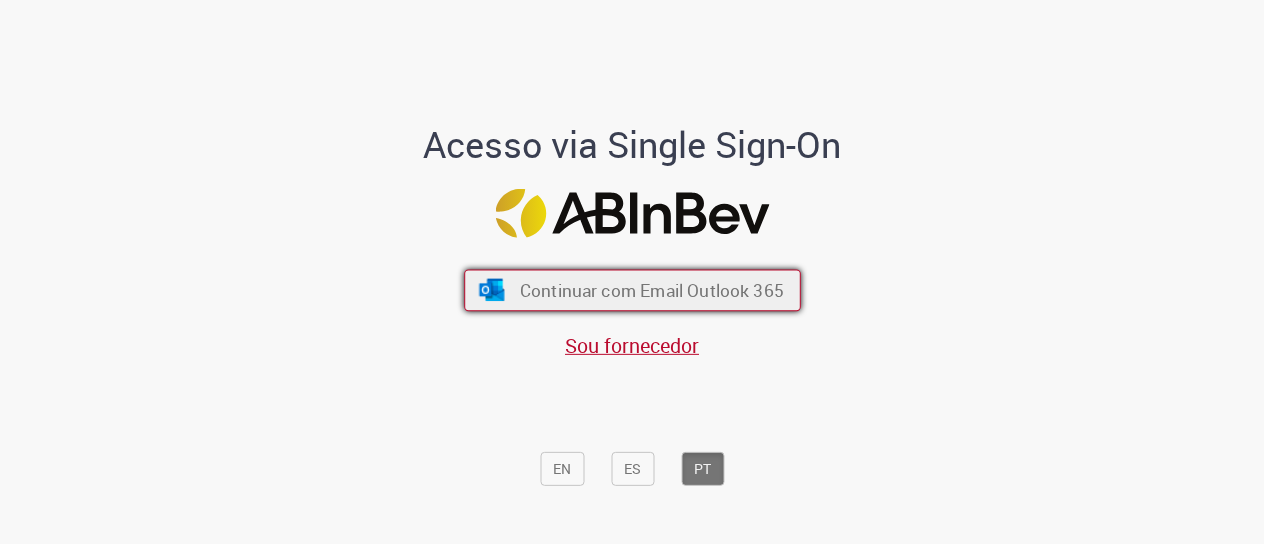 click on "Continuar com Email Outlook 365" at bounding box center [651, 289] 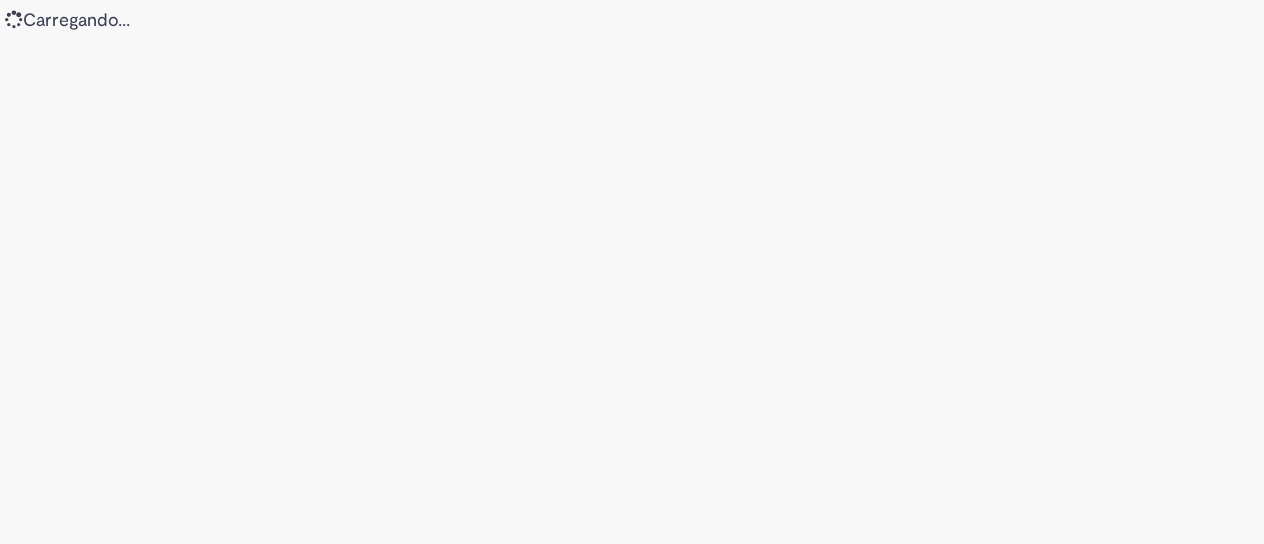 scroll, scrollTop: 0, scrollLeft: 0, axis: both 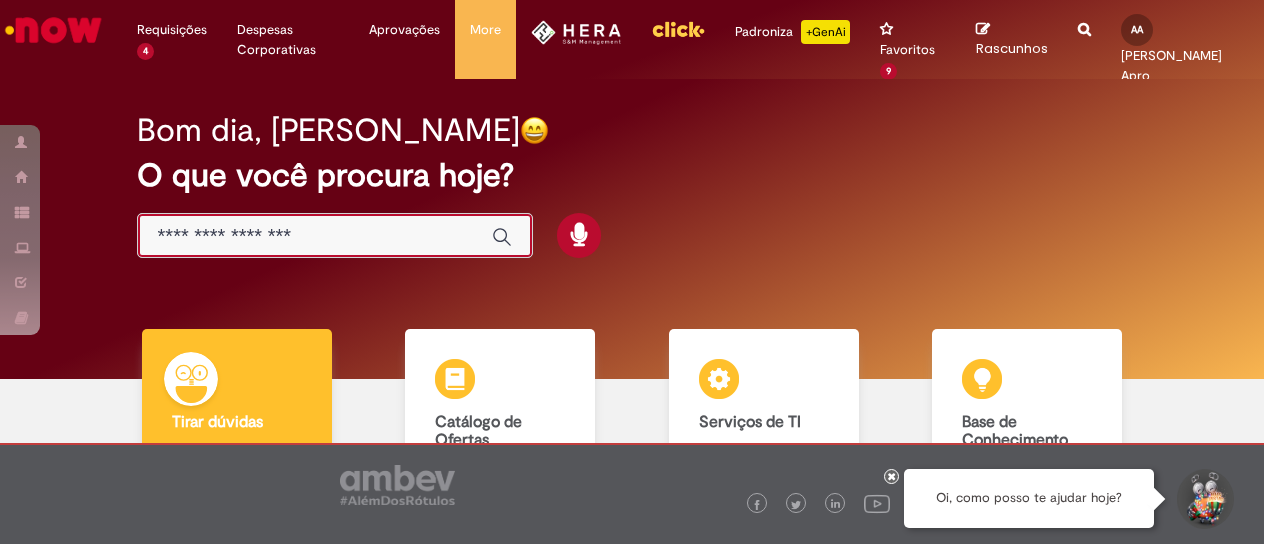 click at bounding box center [315, 236] 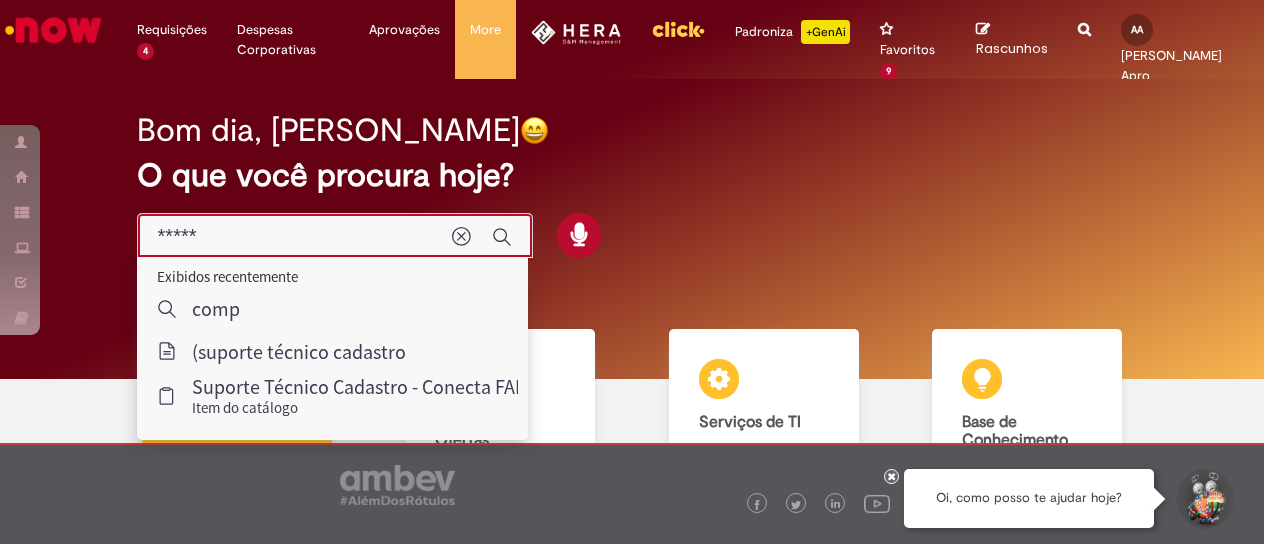 type on "******" 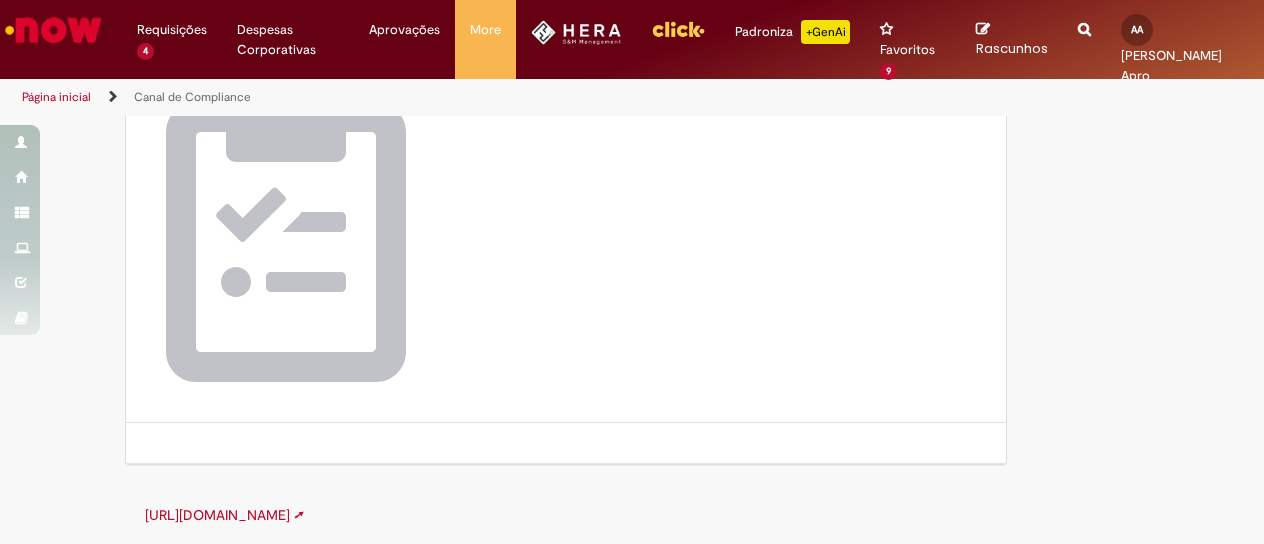 scroll, scrollTop: 0, scrollLeft: 0, axis: both 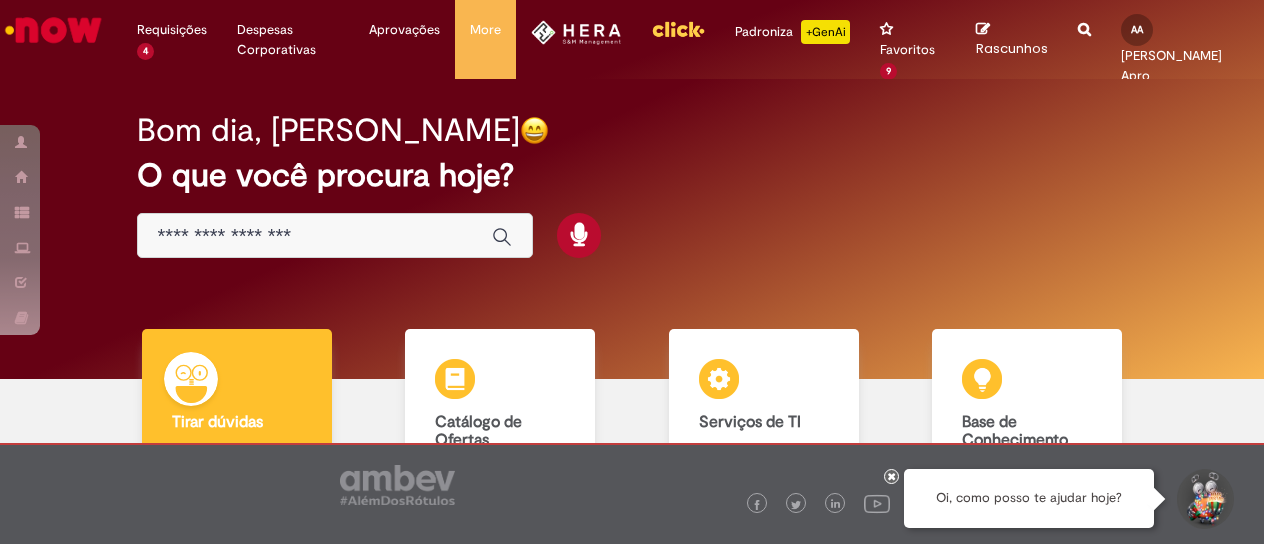 click at bounding box center (1084, 18) 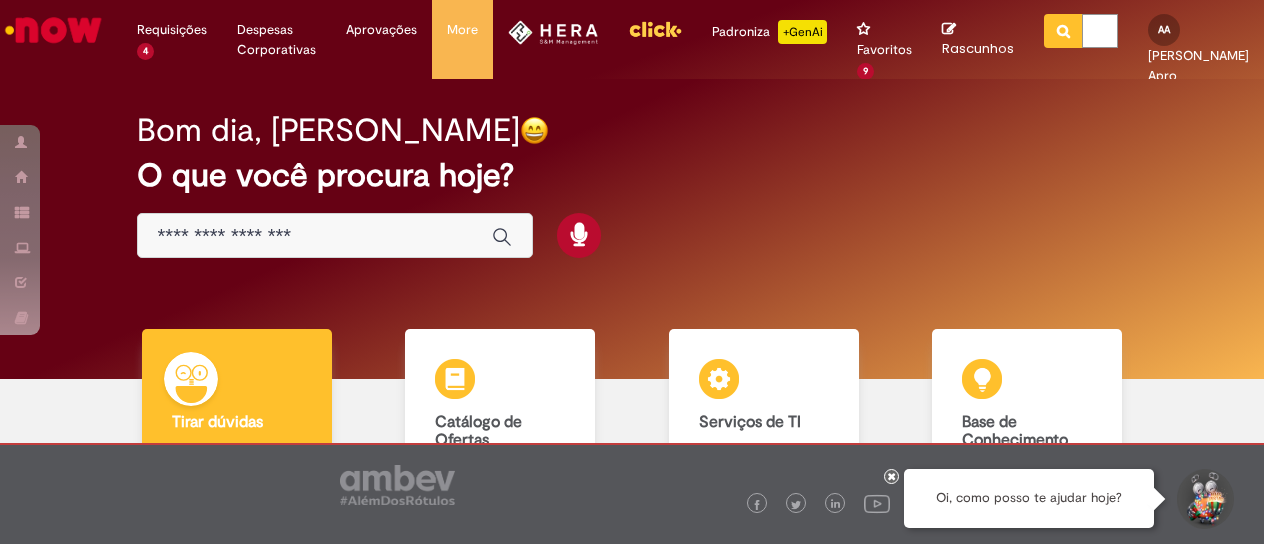 click at bounding box center (1100, 31) 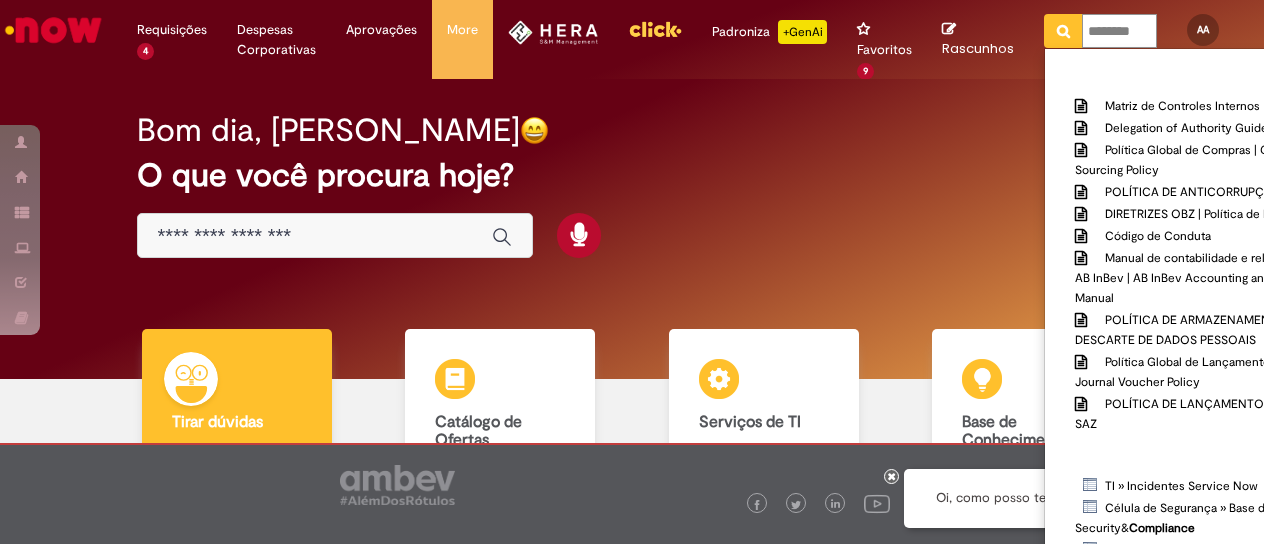 scroll, scrollTop: 0, scrollLeft: 0, axis: both 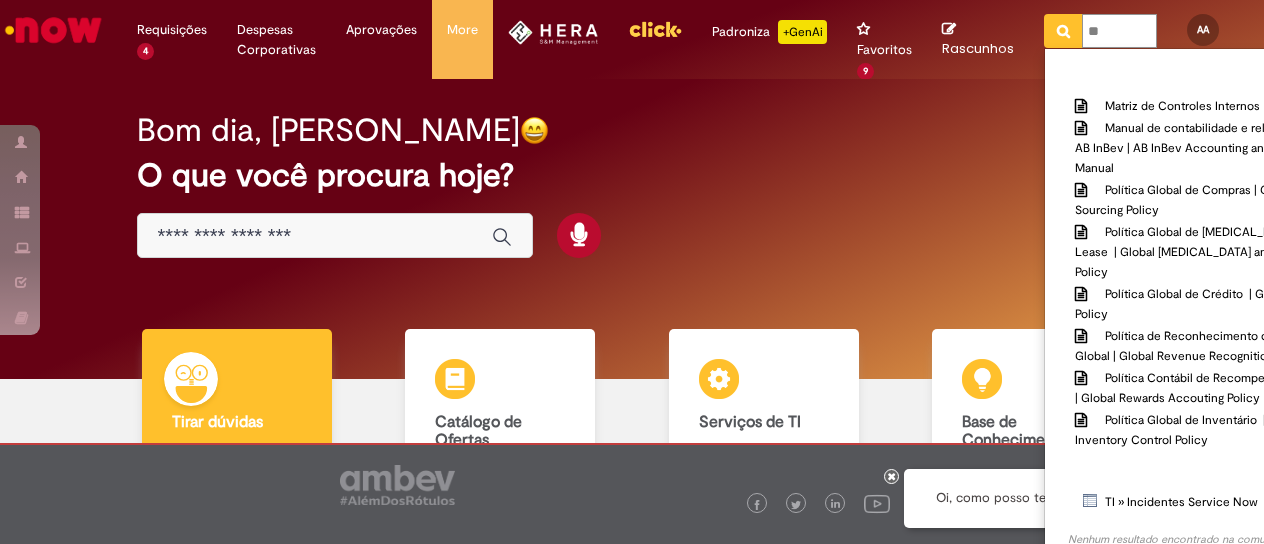 type on "*" 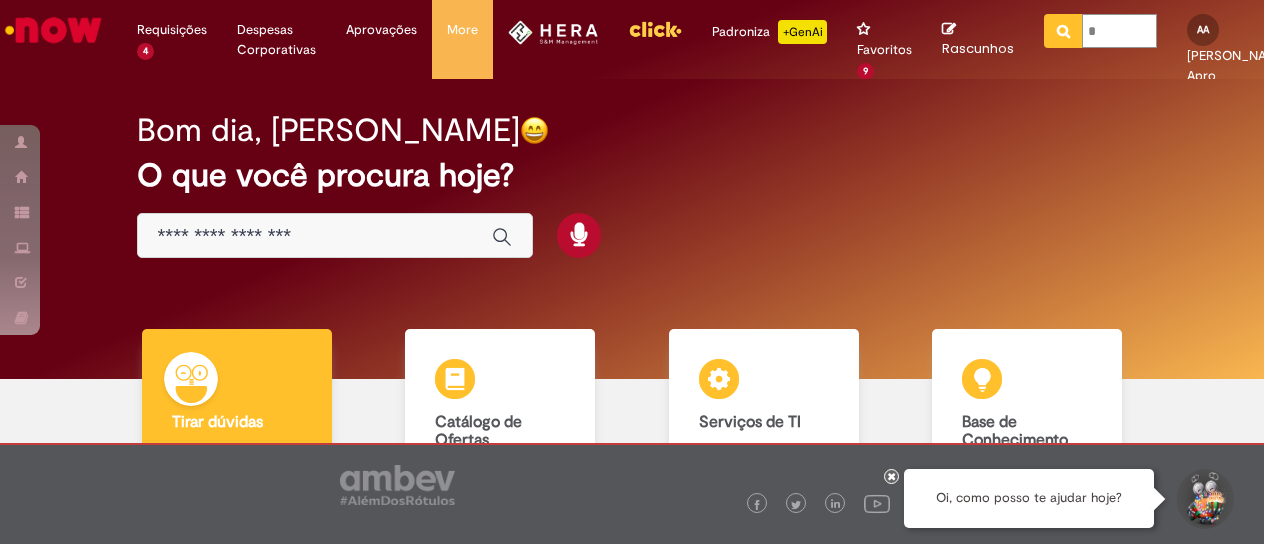 type 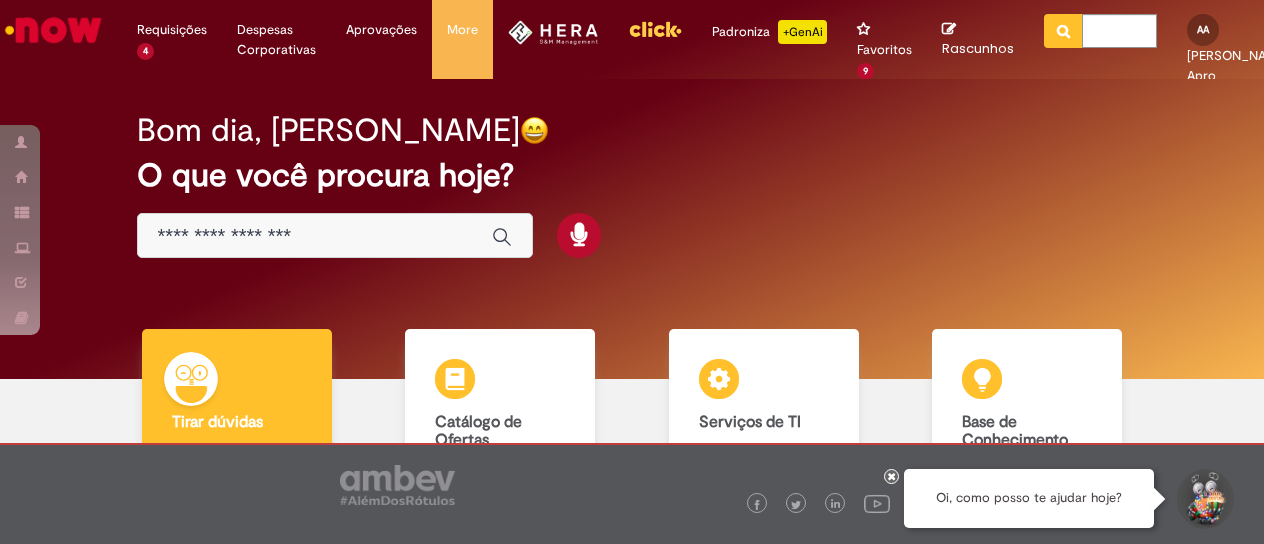 click at bounding box center (335, 235) 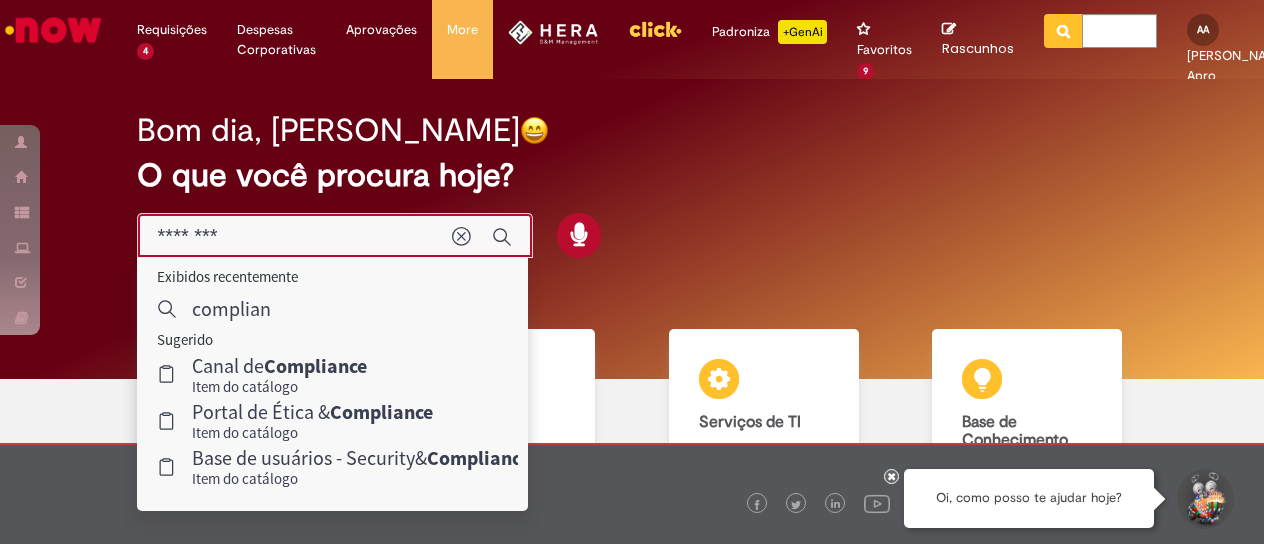click on "********" at bounding box center [295, 236] 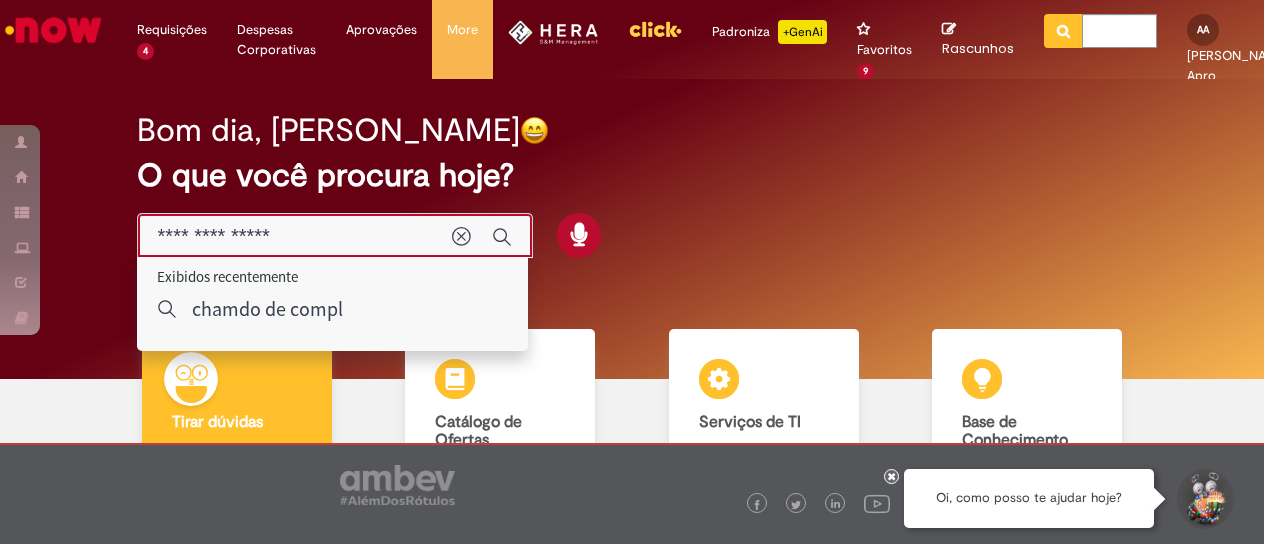 click on "**********" at bounding box center [295, 236] 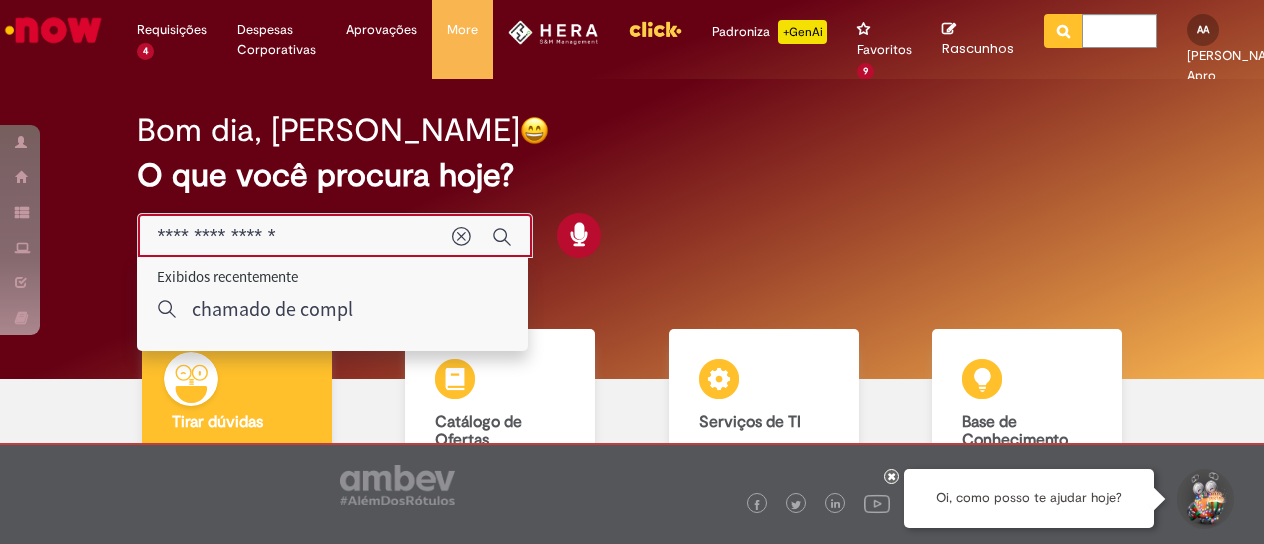 click on "**********" at bounding box center (295, 236) 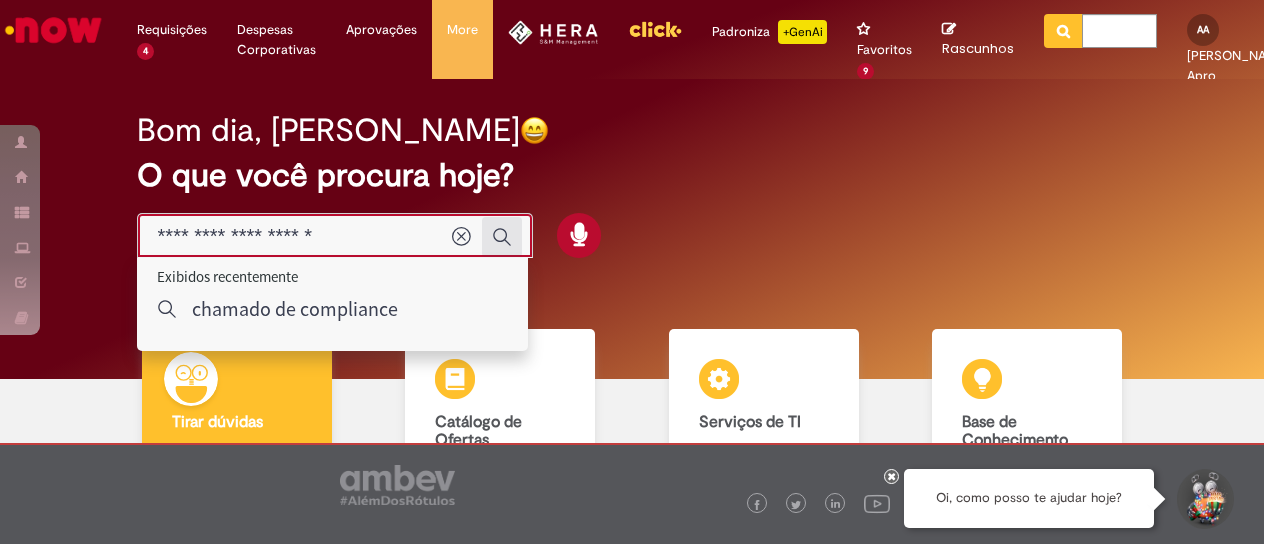 type on "**********" 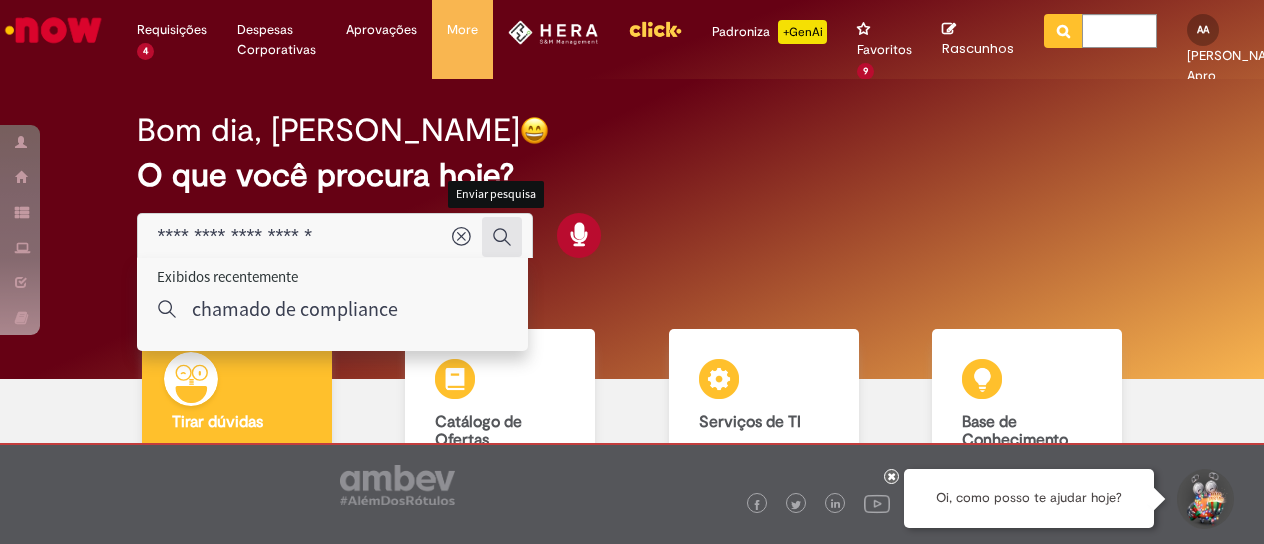 click 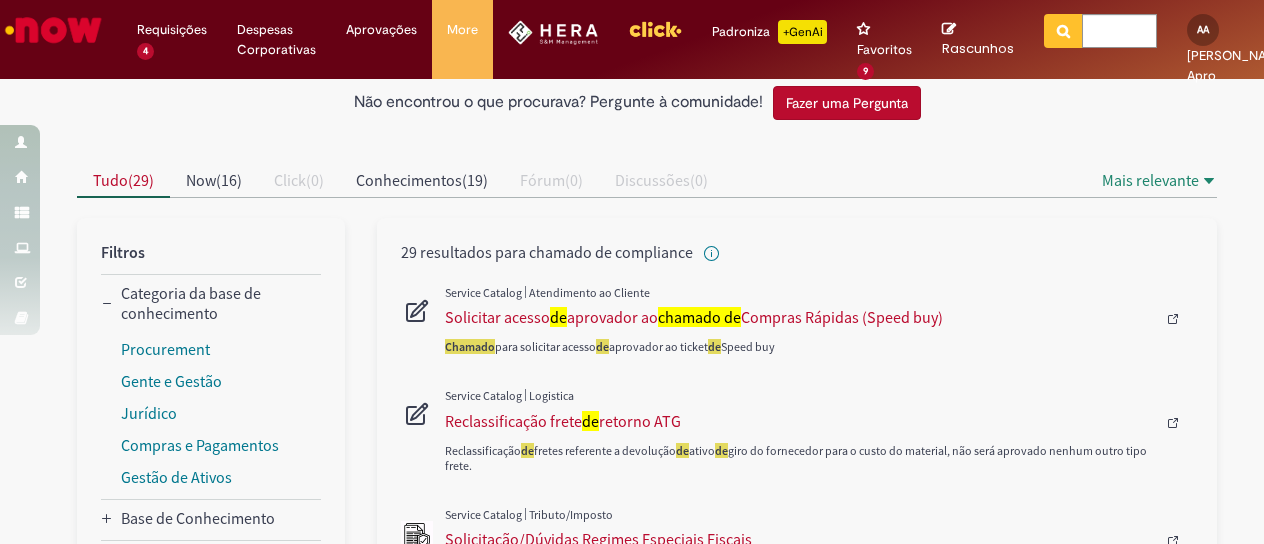 scroll, scrollTop: 120, scrollLeft: 0, axis: vertical 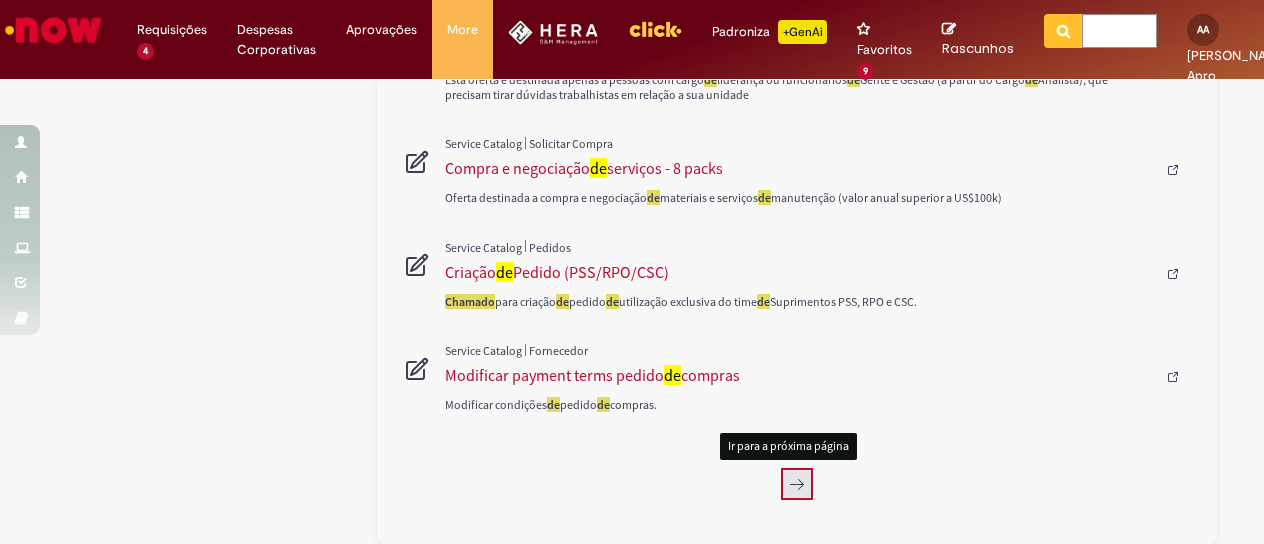 click 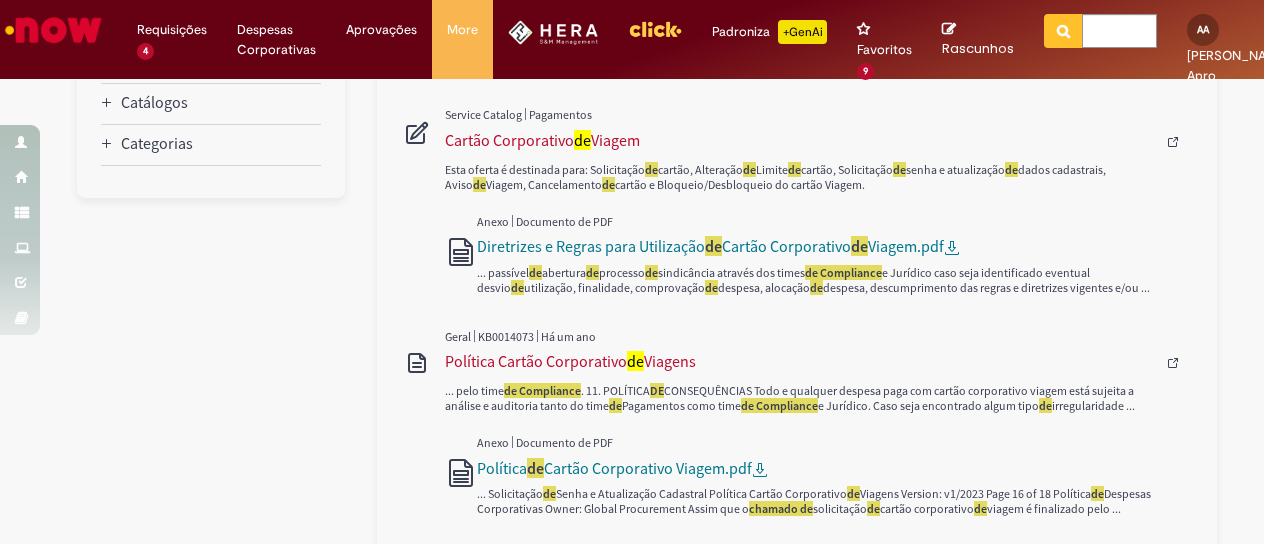 scroll, scrollTop: 568, scrollLeft: 0, axis: vertical 